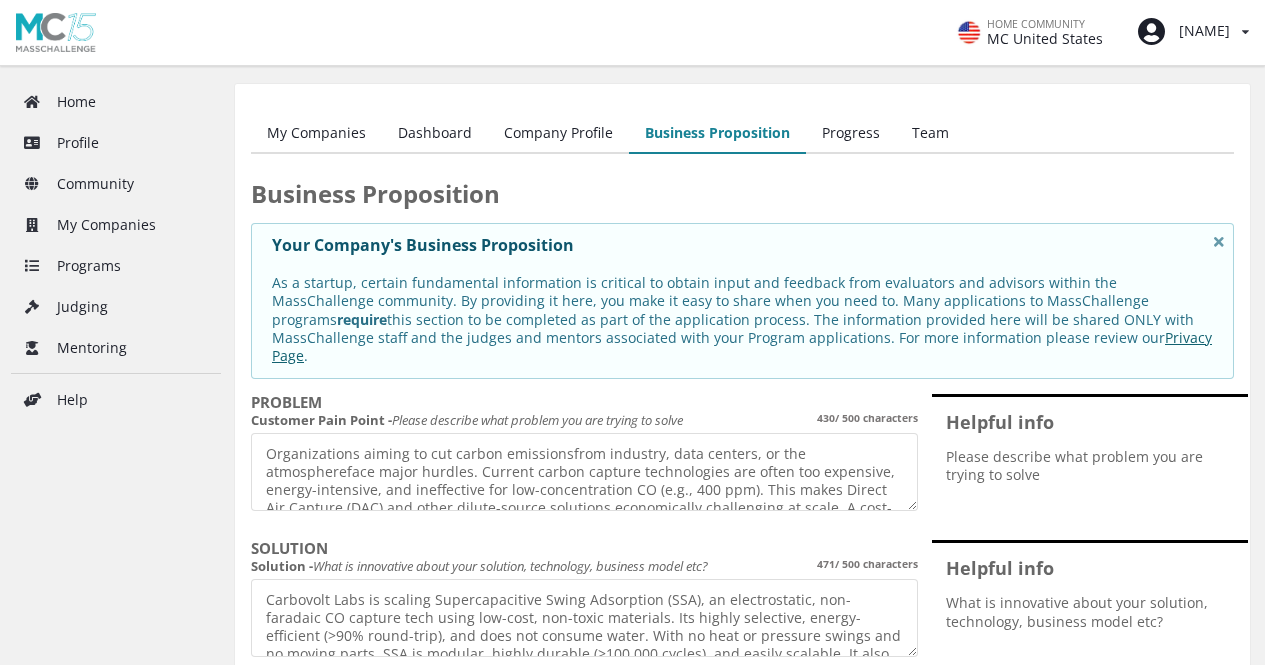 scroll, scrollTop: 1700, scrollLeft: 0, axis: vertical 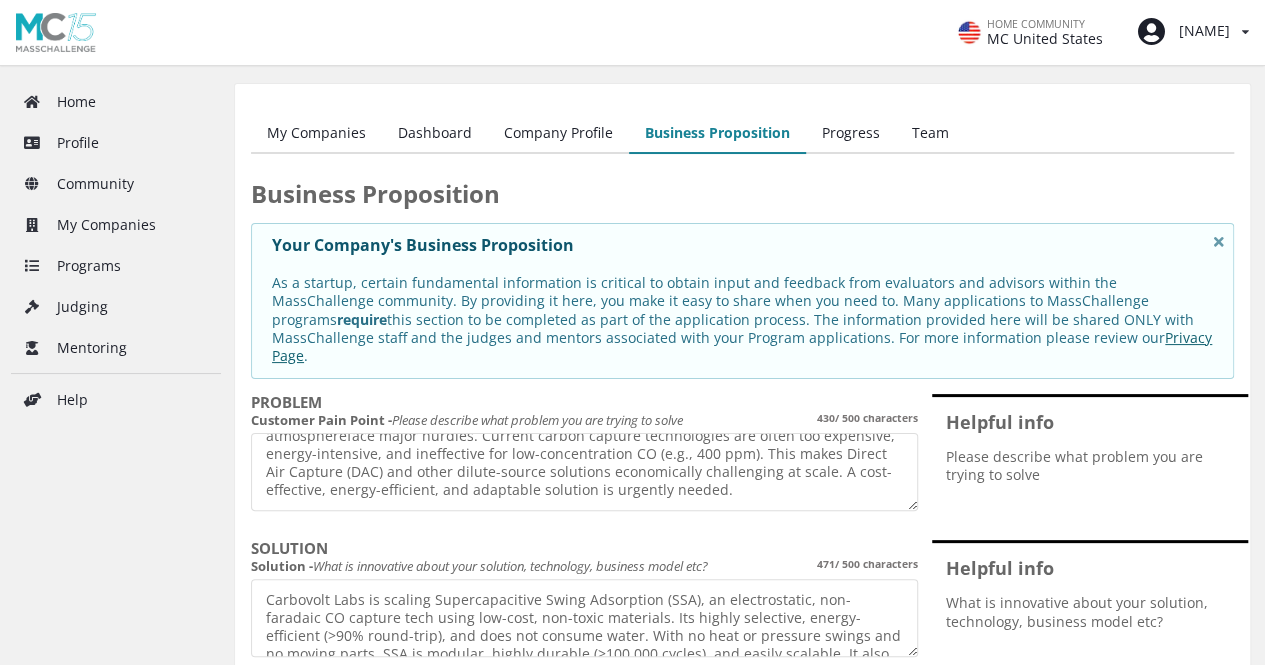 click on "Progress" at bounding box center [851, 134] 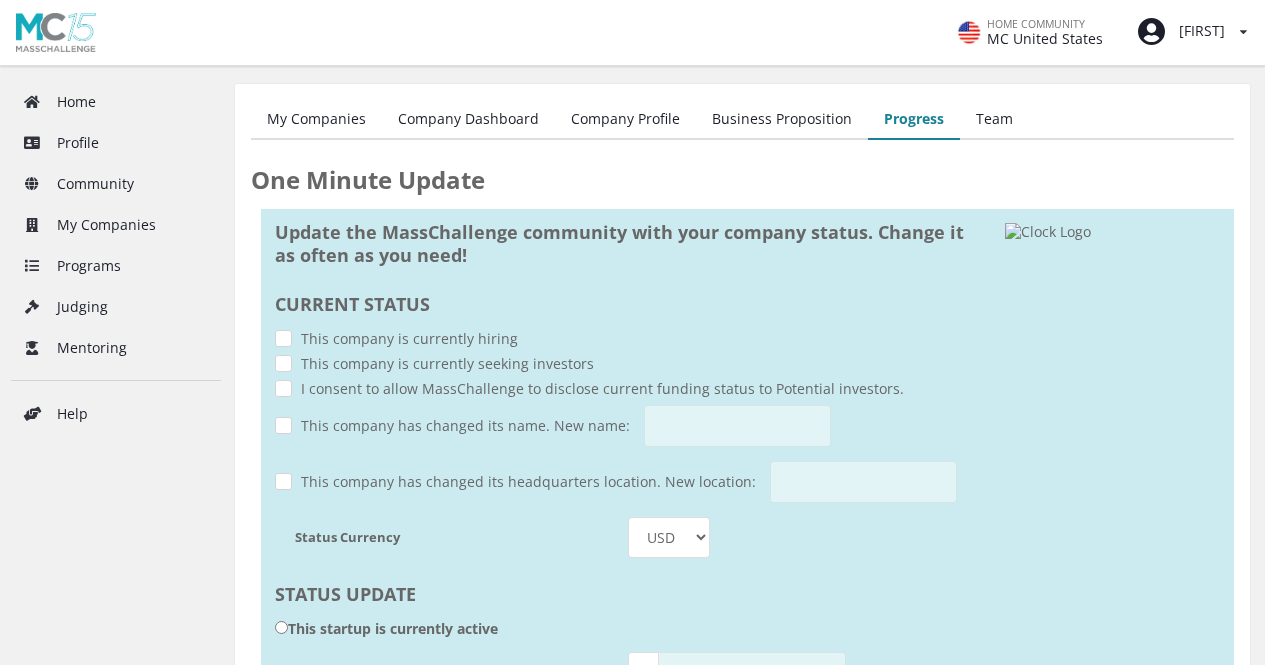 scroll, scrollTop: 0, scrollLeft: 0, axis: both 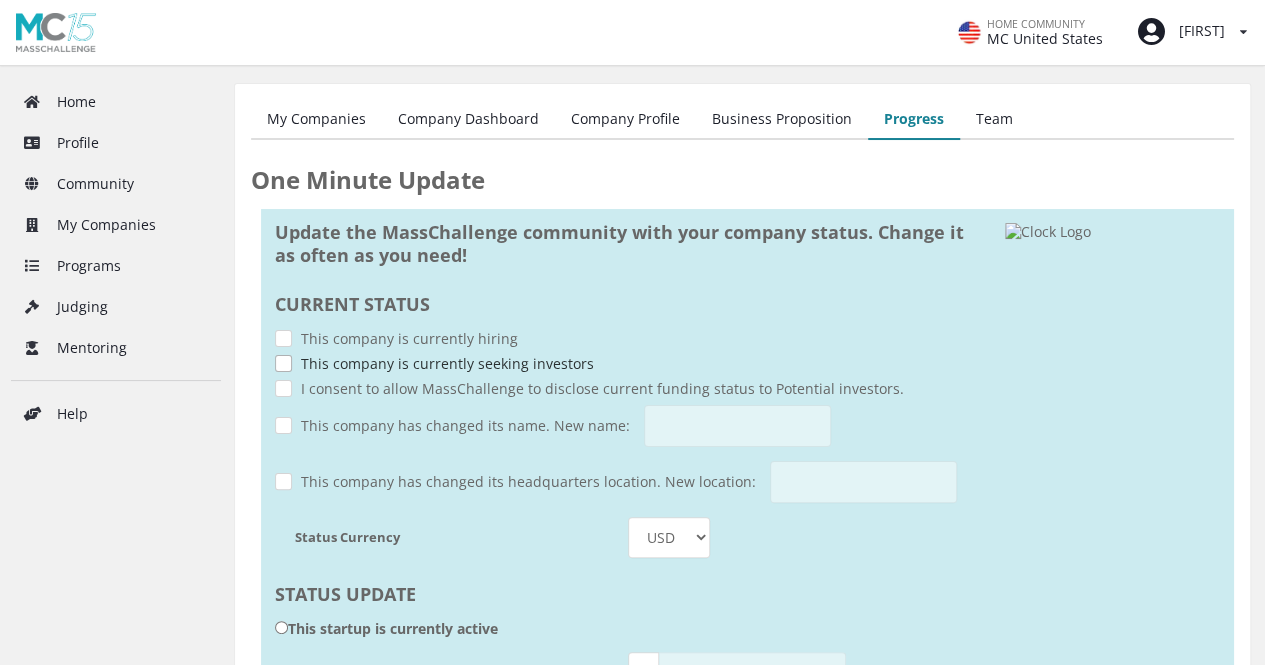 click on "This company is currently seeking investors" at bounding box center (434, 363) 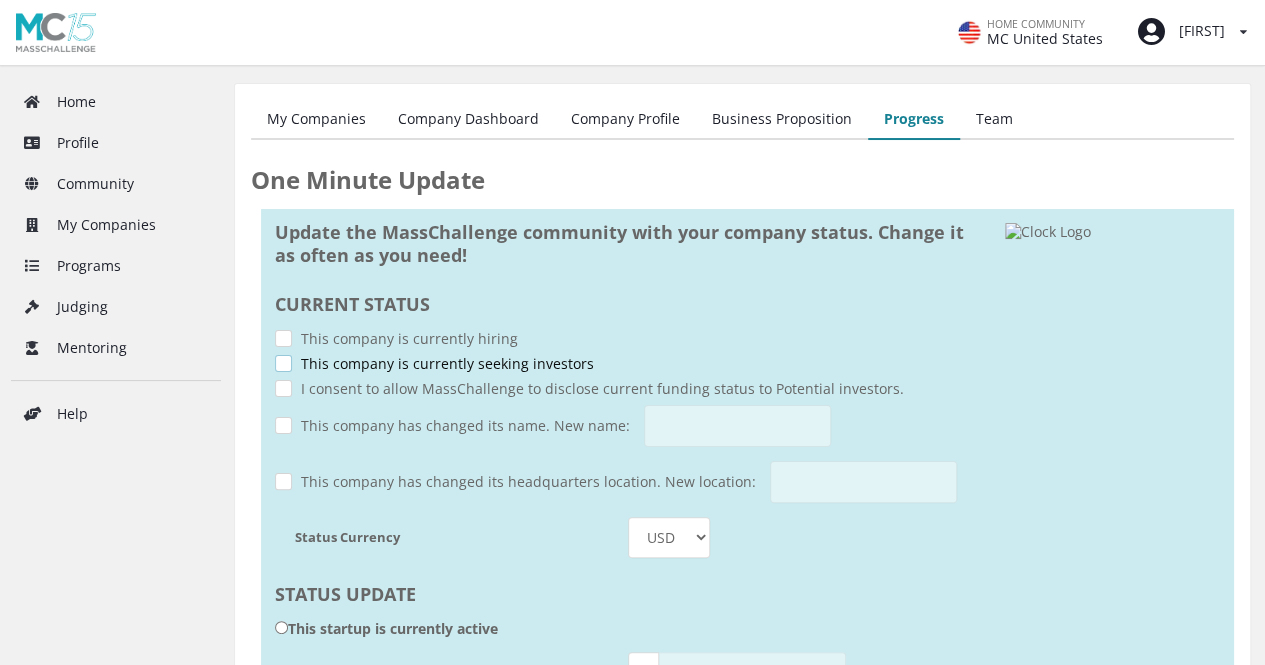 click on "This company is currently seeking investors" at bounding box center (283, 363) 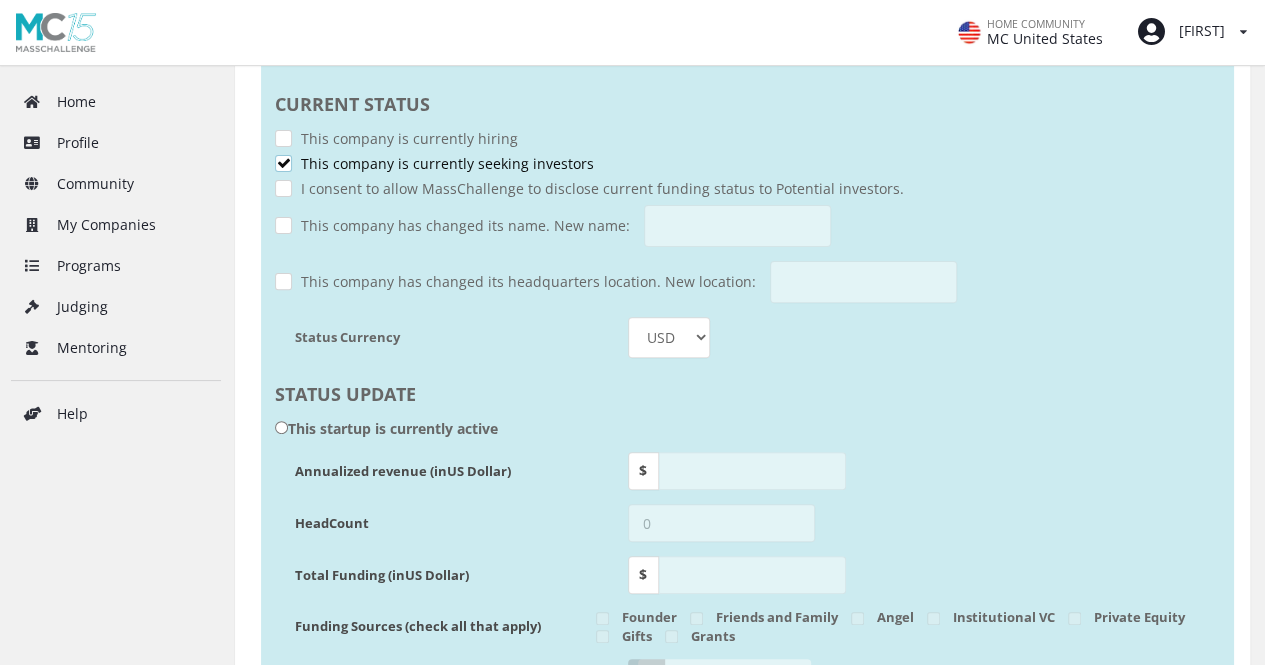 scroll, scrollTop: 300, scrollLeft: 0, axis: vertical 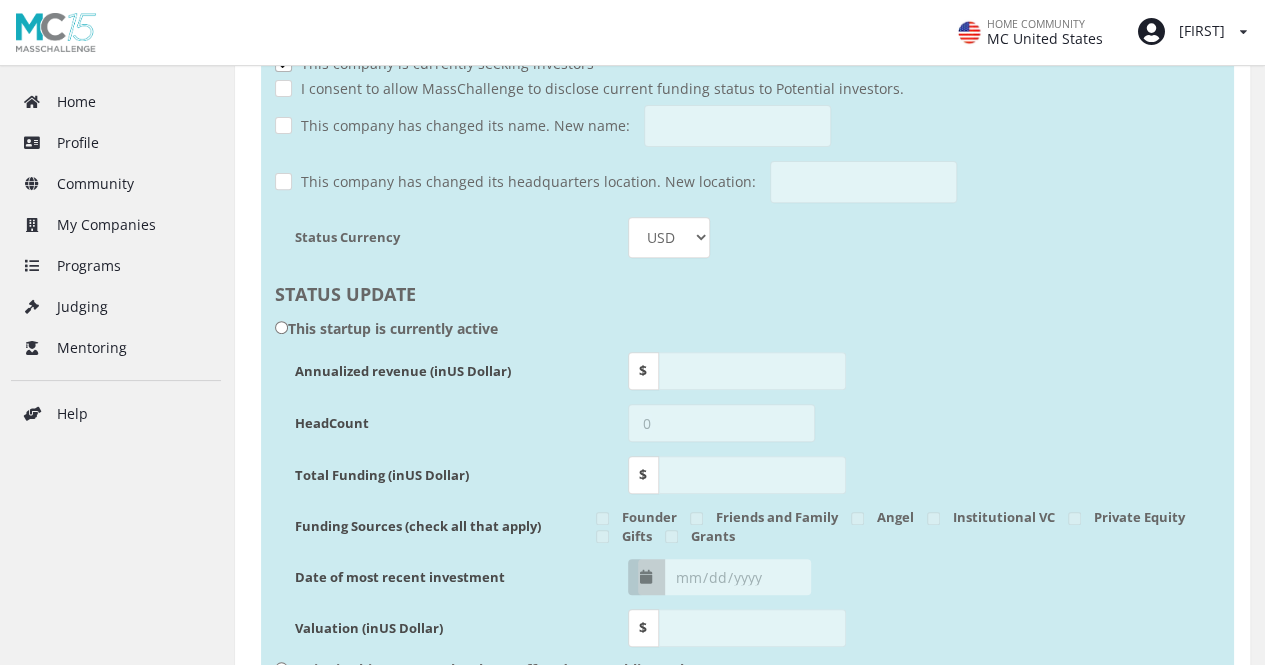 click on "This startup is currently active" at bounding box center (393, 328) 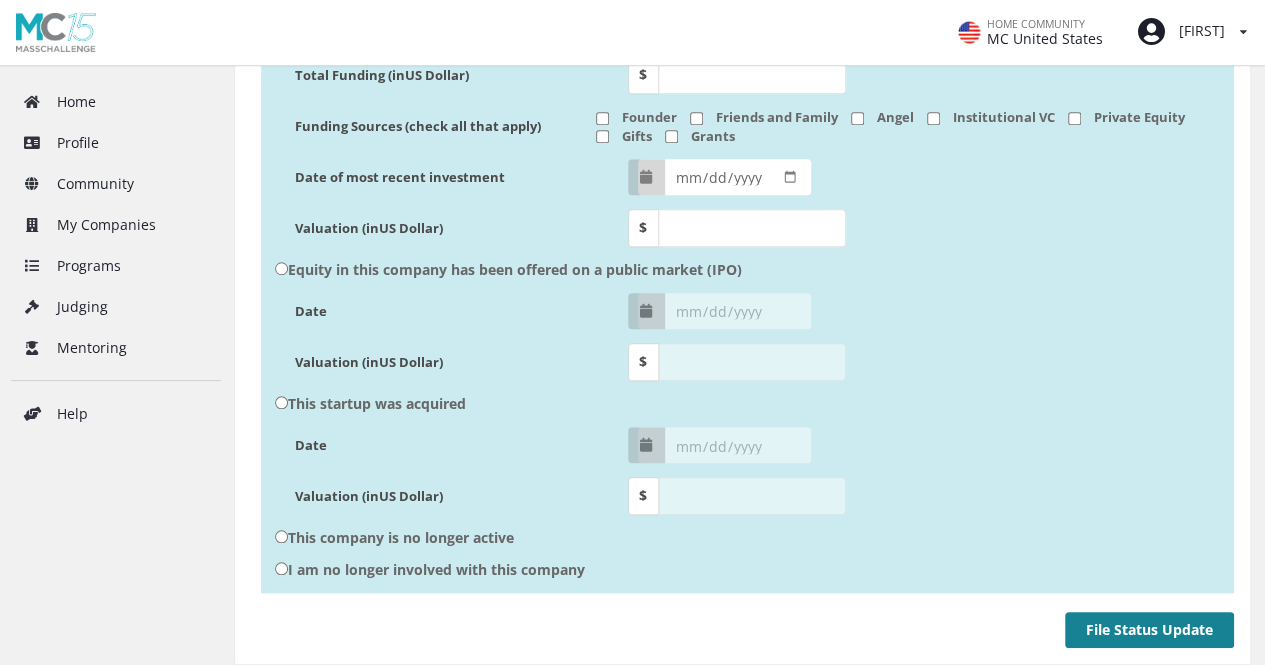 scroll, scrollTop: 800, scrollLeft: 0, axis: vertical 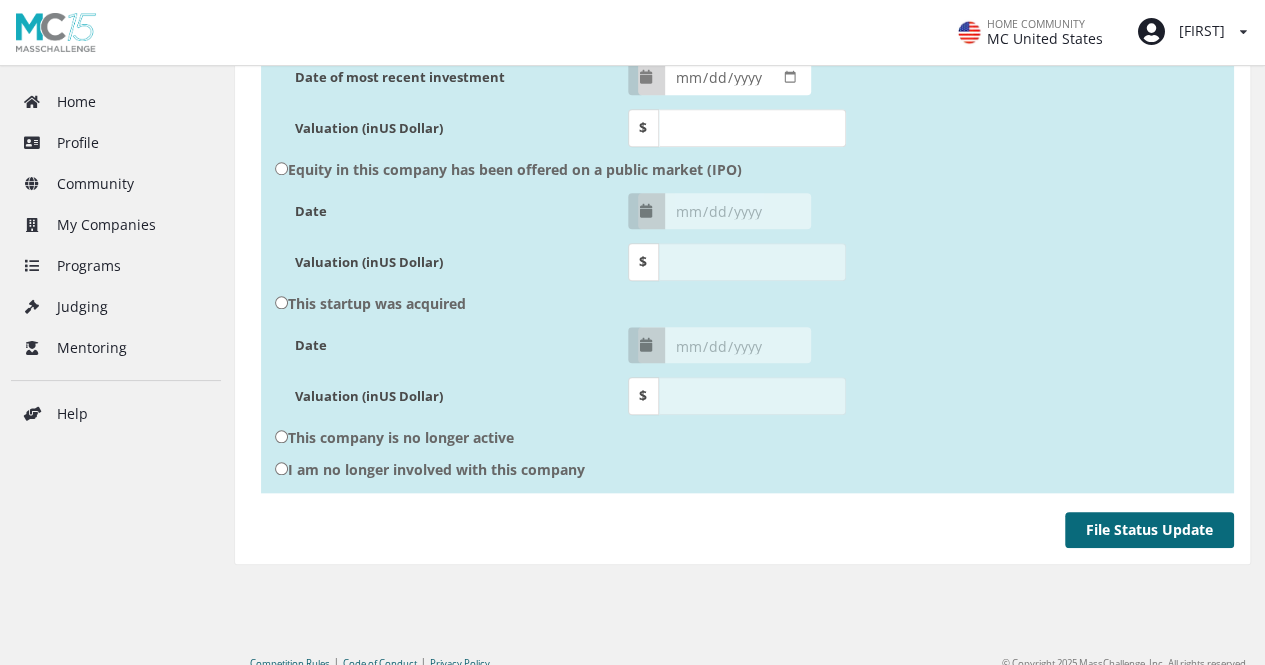 click on "File Status Update" at bounding box center [1149, 530] 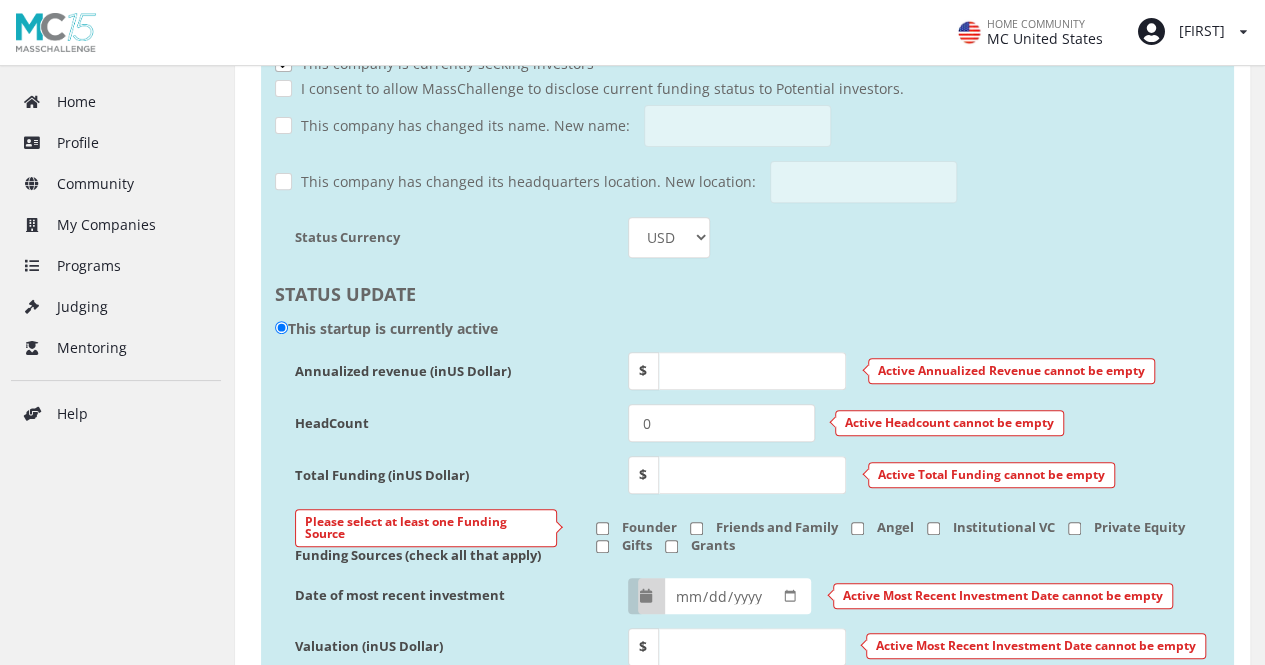 scroll, scrollTop: 0, scrollLeft: 0, axis: both 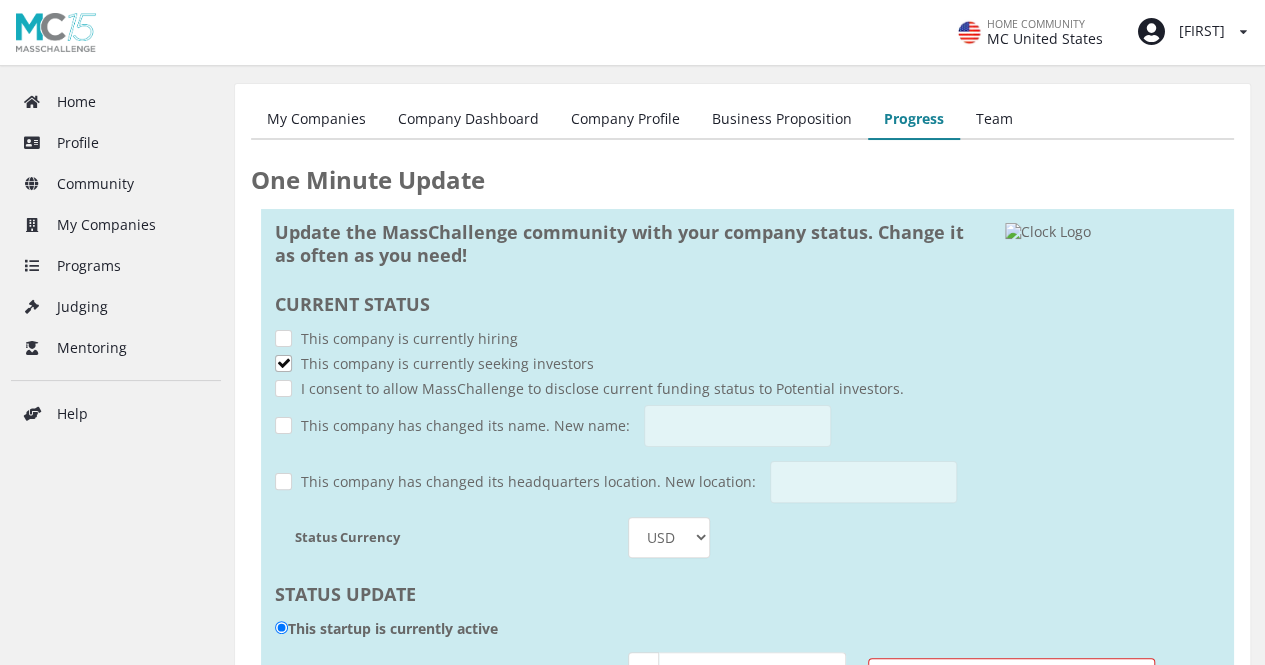click on "Team" at bounding box center [994, 120] 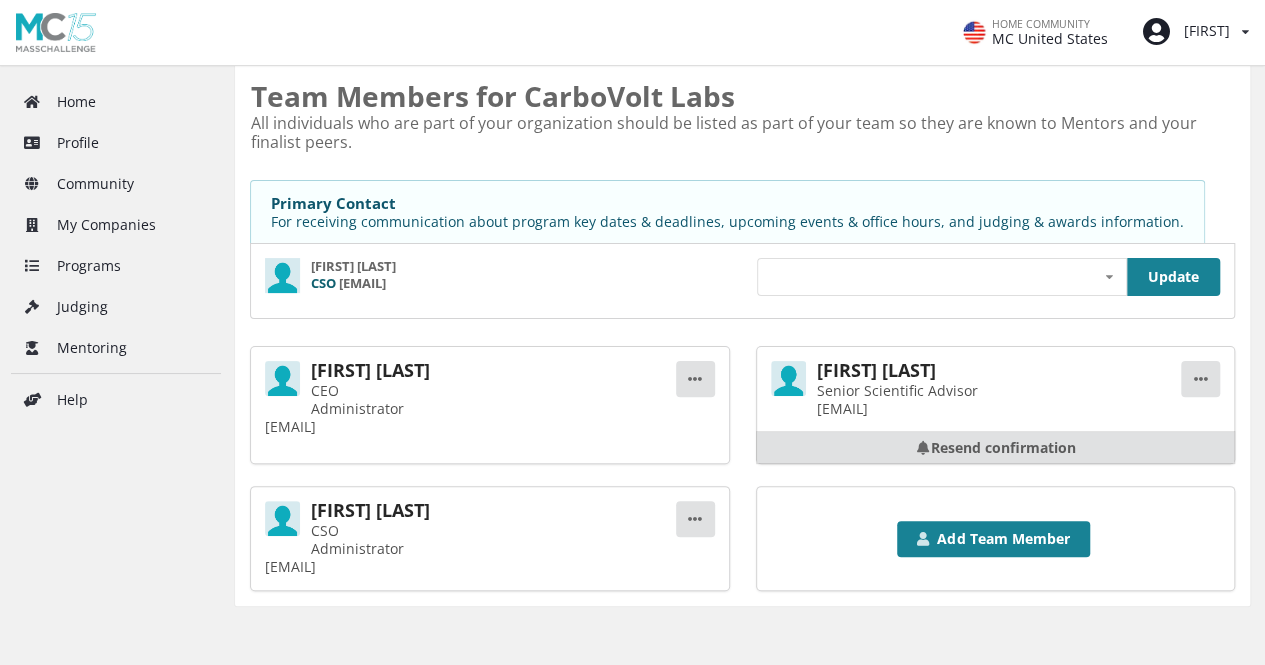 scroll, scrollTop: 0, scrollLeft: 0, axis: both 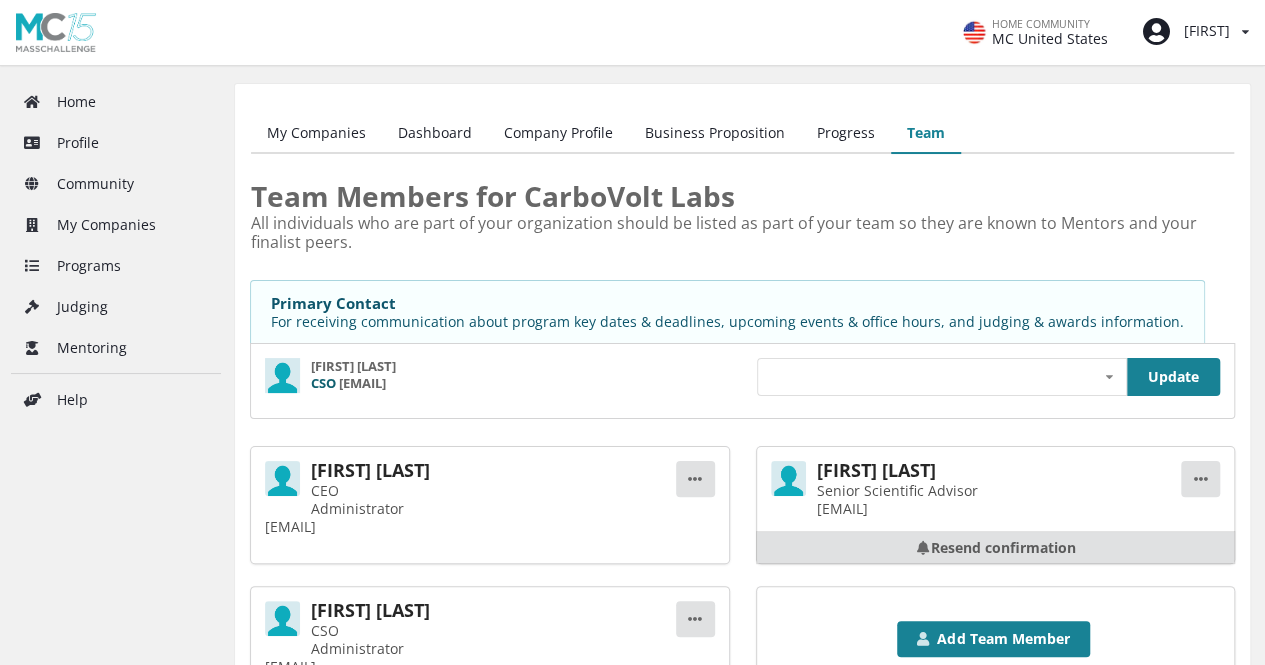 click on "Business Proposition" at bounding box center (715, 134) 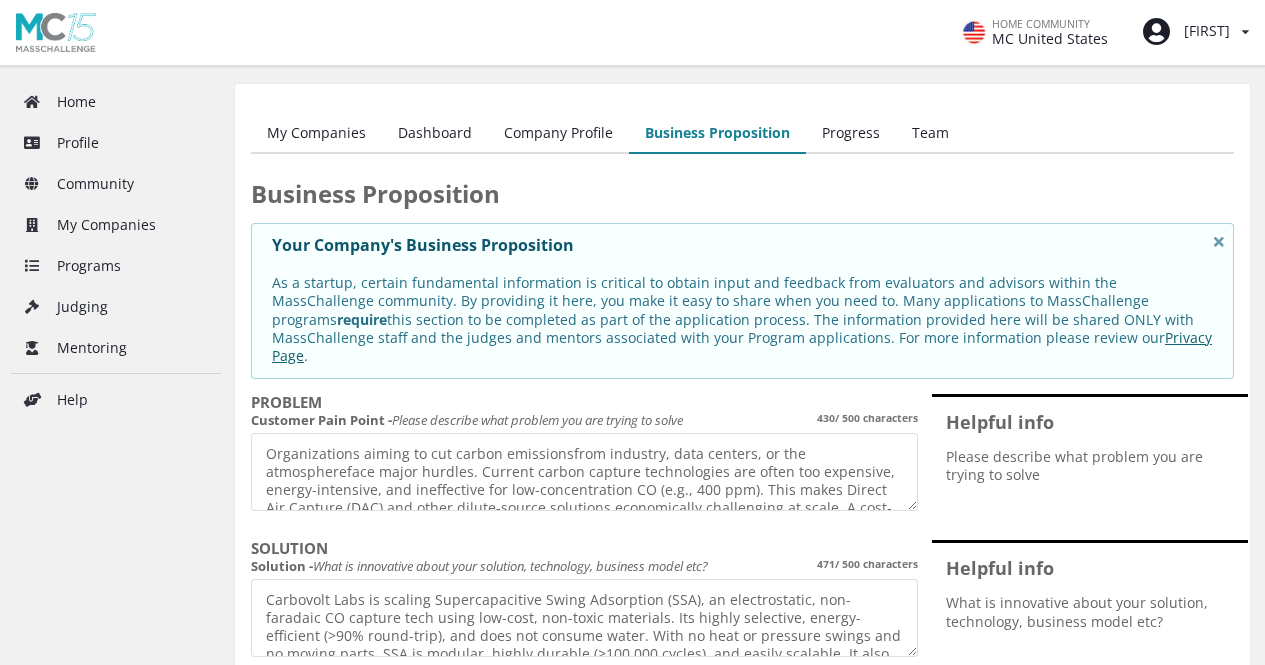 scroll, scrollTop: 0, scrollLeft: 0, axis: both 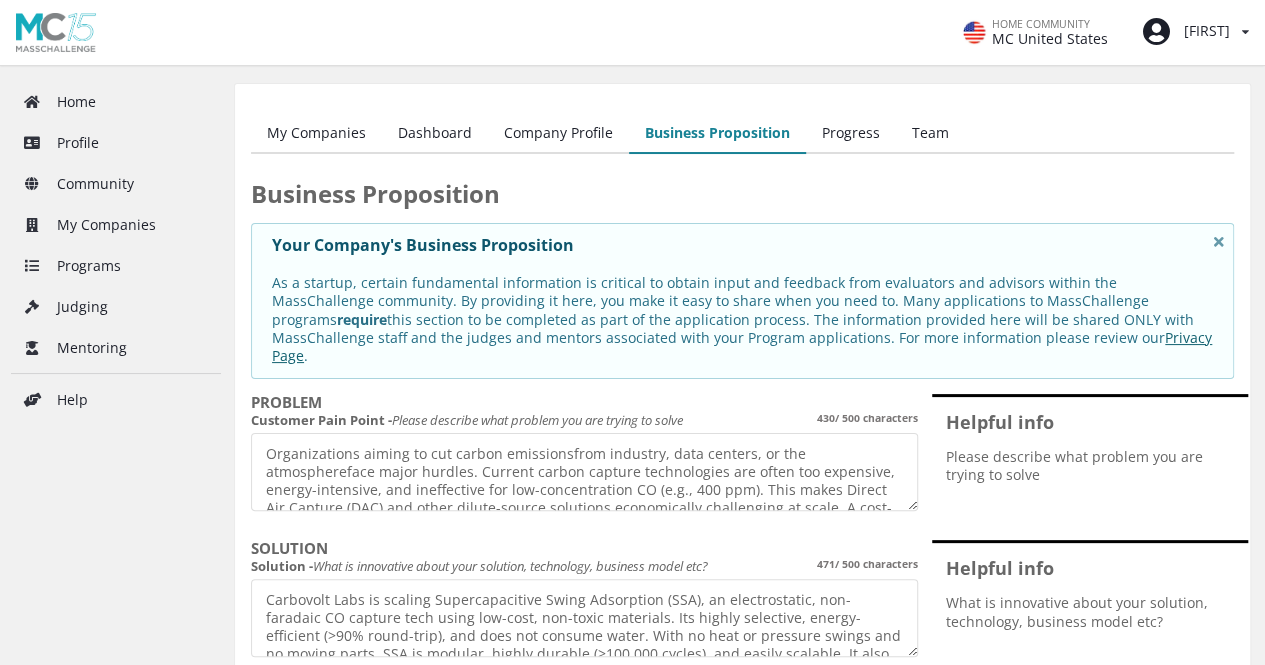click on "Company Profile" at bounding box center (558, 134) 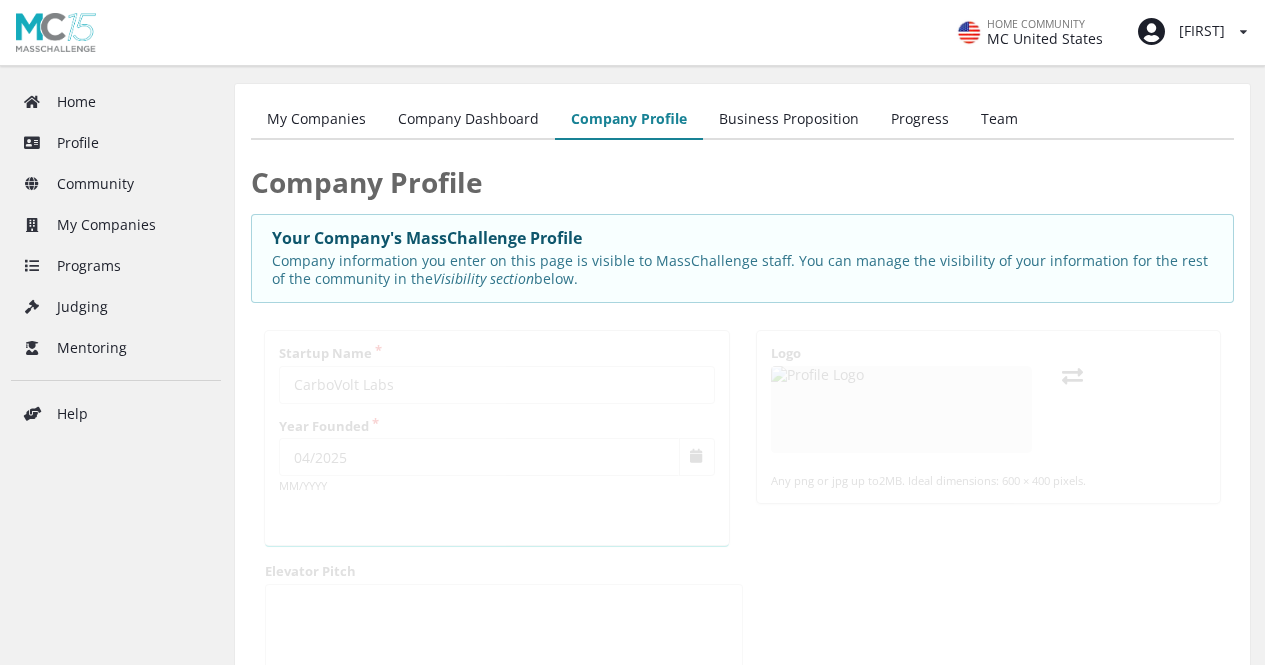 scroll, scrollTop: 0, scrollLeft: 0, axis: both 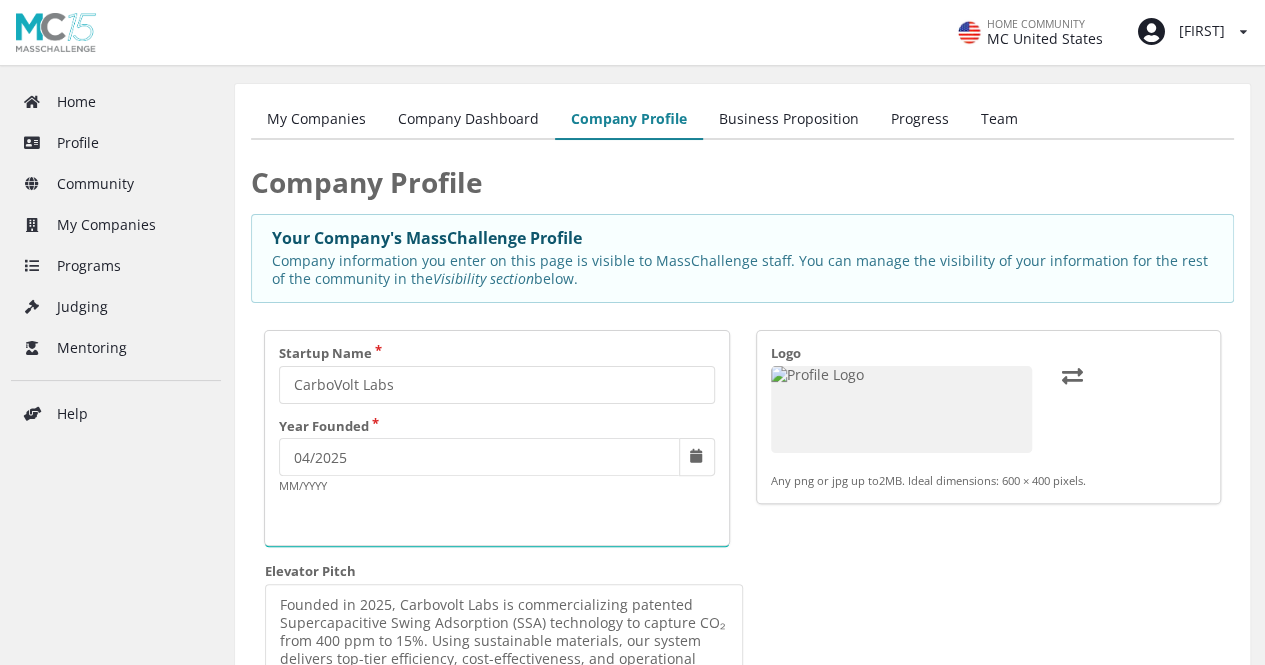 click on "My Companies" at bounding box center [316, 120] 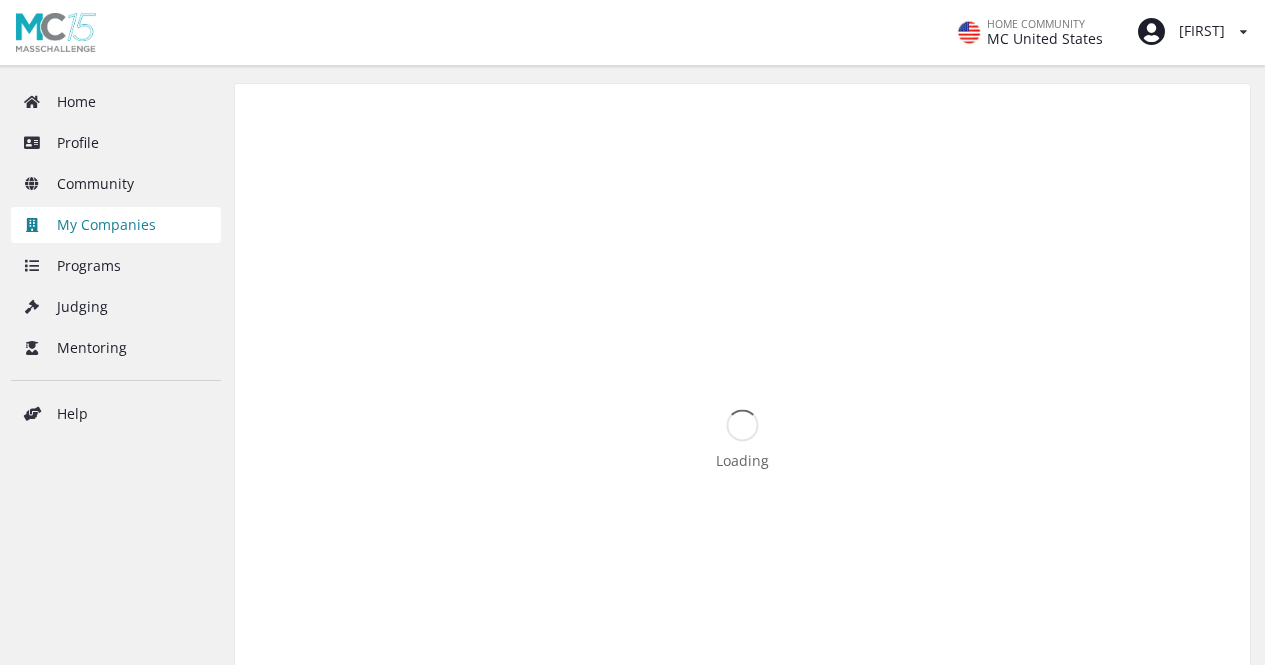 scroll, scrollTop: 0, scrollLeft: 0, axis: both 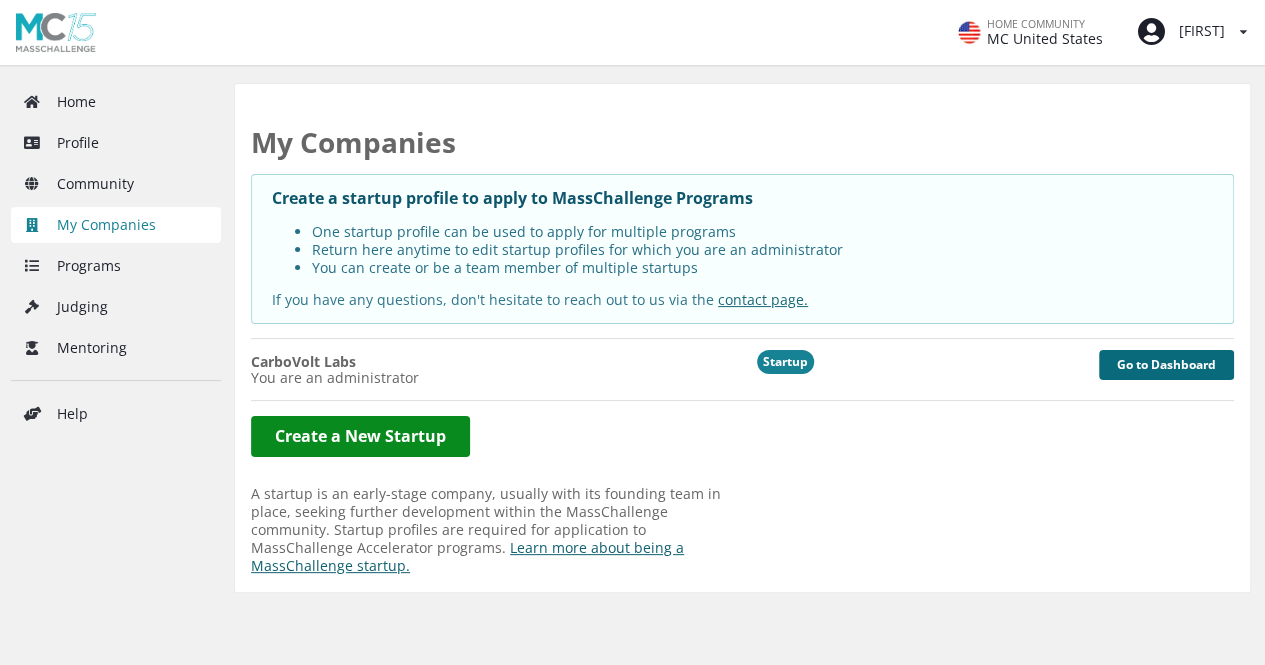 click on "Go to Dashboard" at bounding box center (1166, 365) 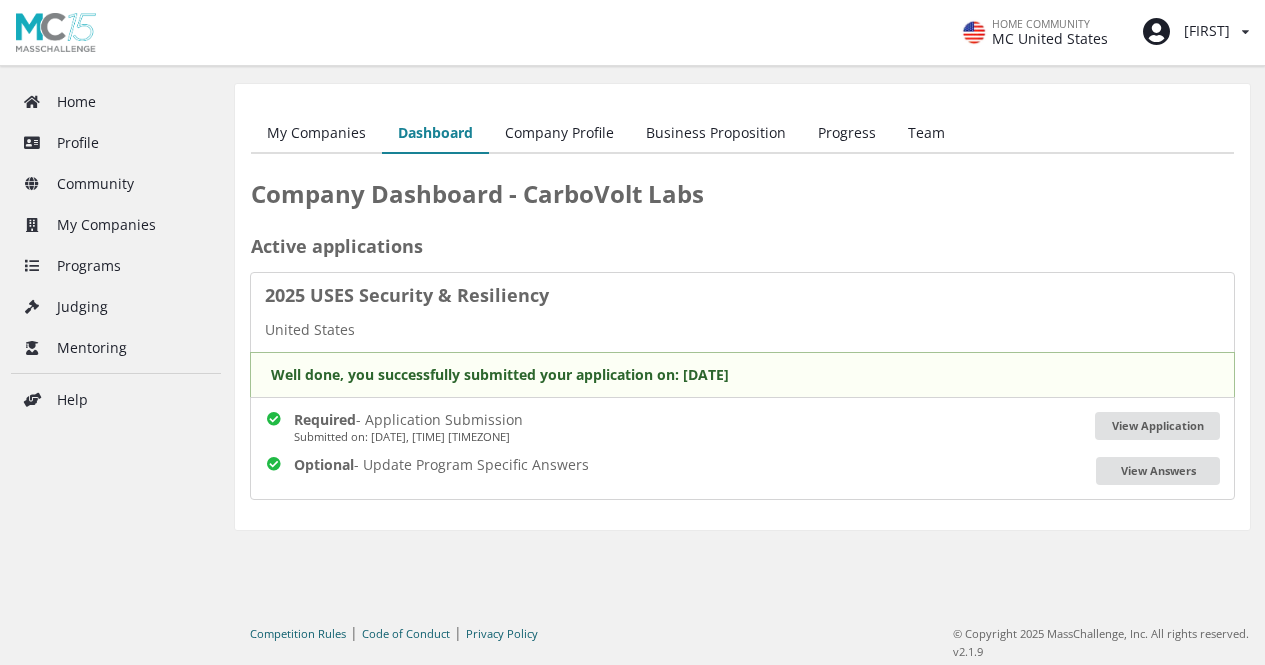 scroll, scrollTop: 0, scrollLeft: 0, axis: both 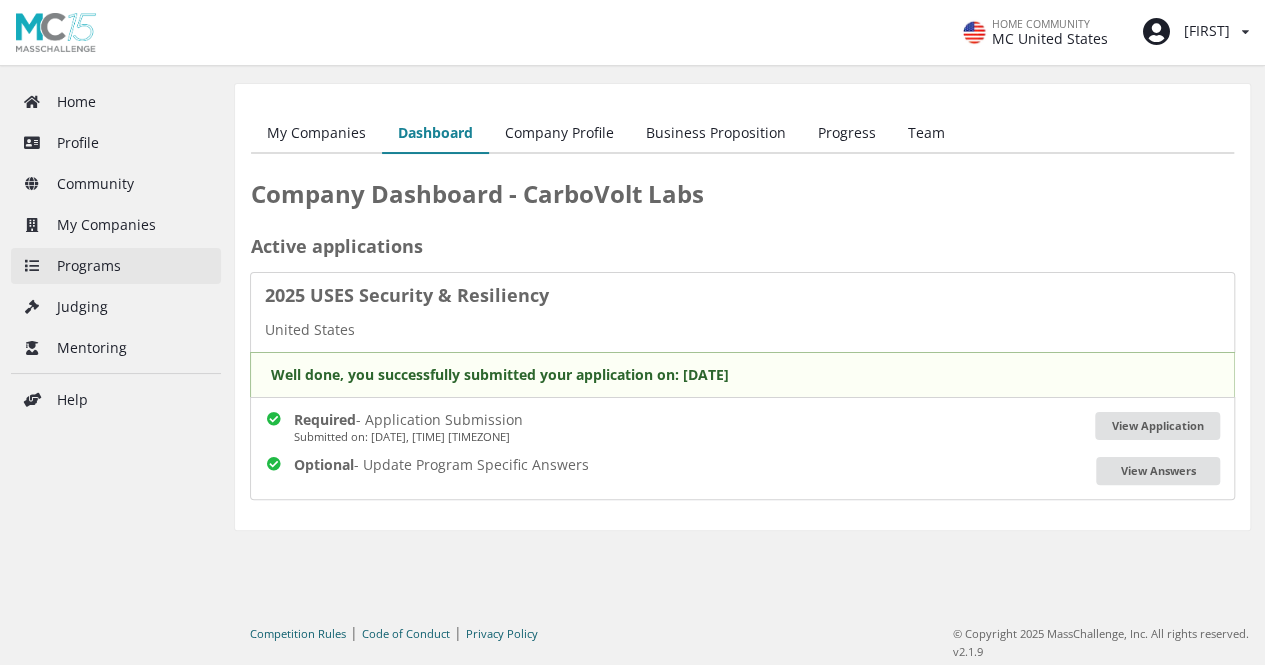 click on "Programs" at bounding box center (116, 266) 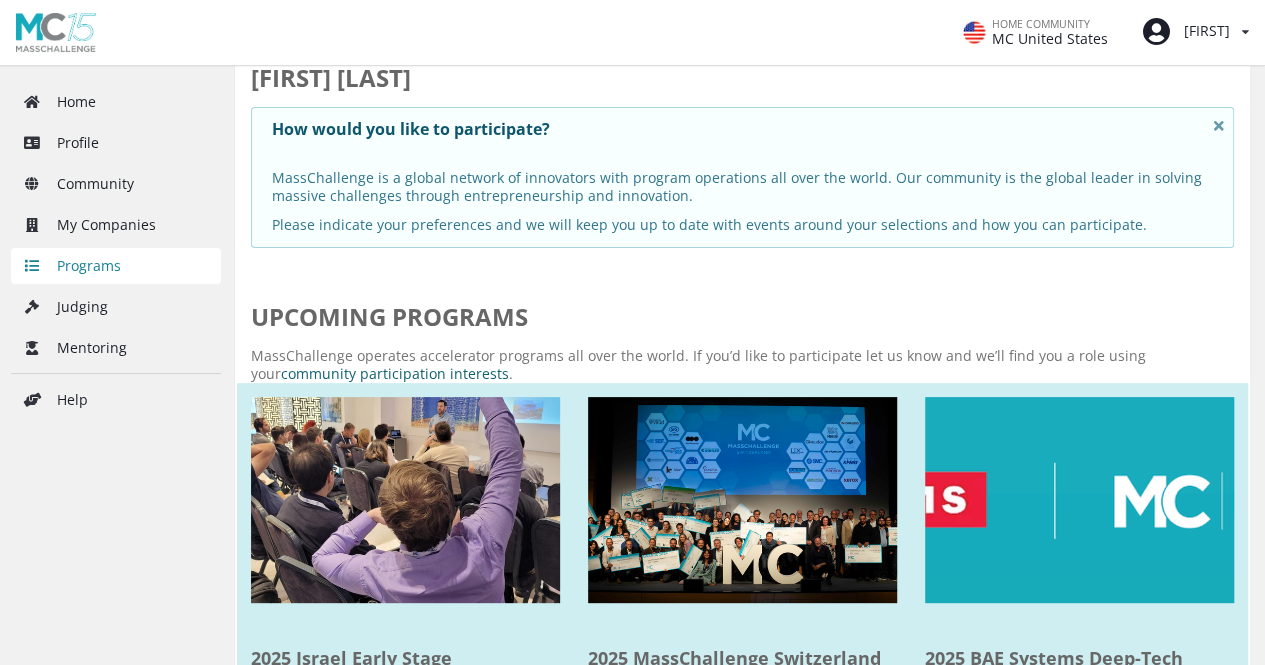 scroll, scrollTop: 0, scrollLeft: 0, axis: both 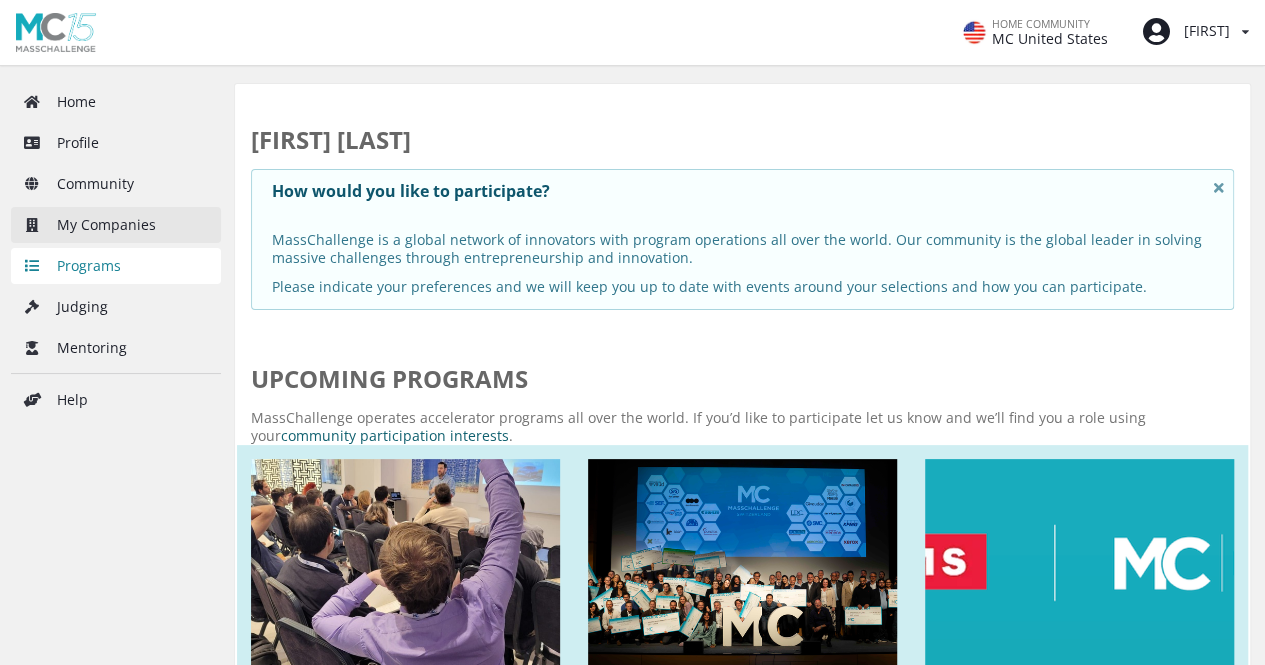 click on "My Companies" at bounding box center (116, 225) 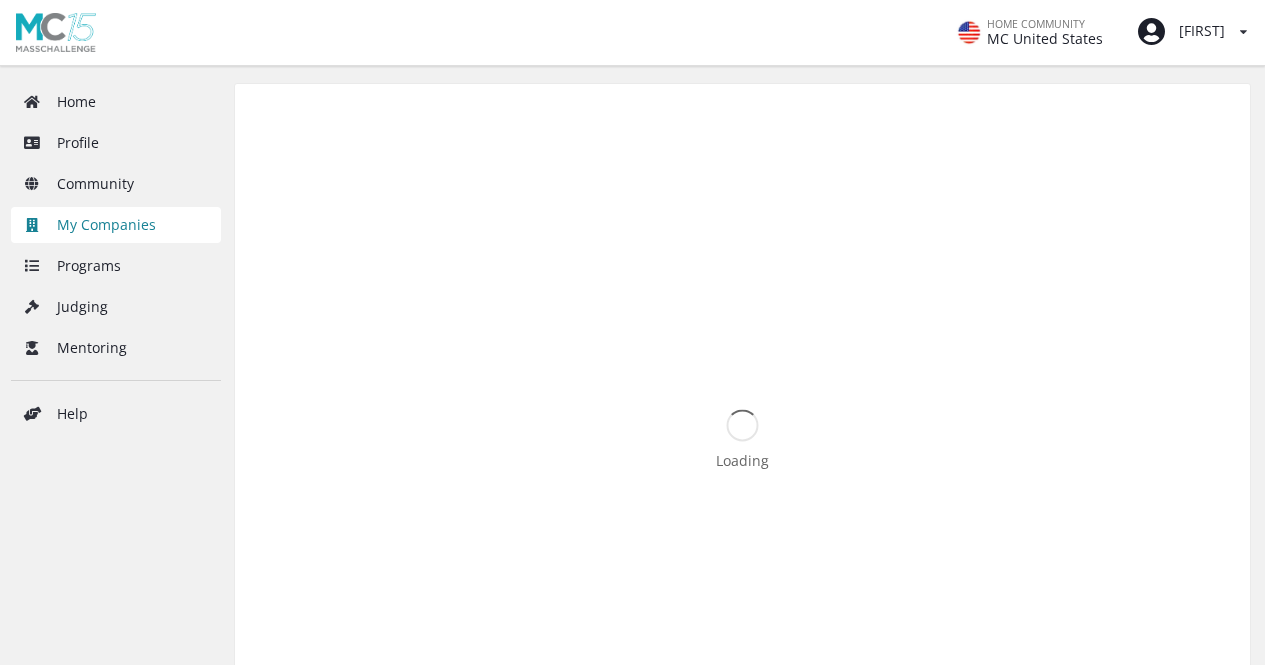 scroll, scrollTop: 0, scrollLeft: 0, axis: both 